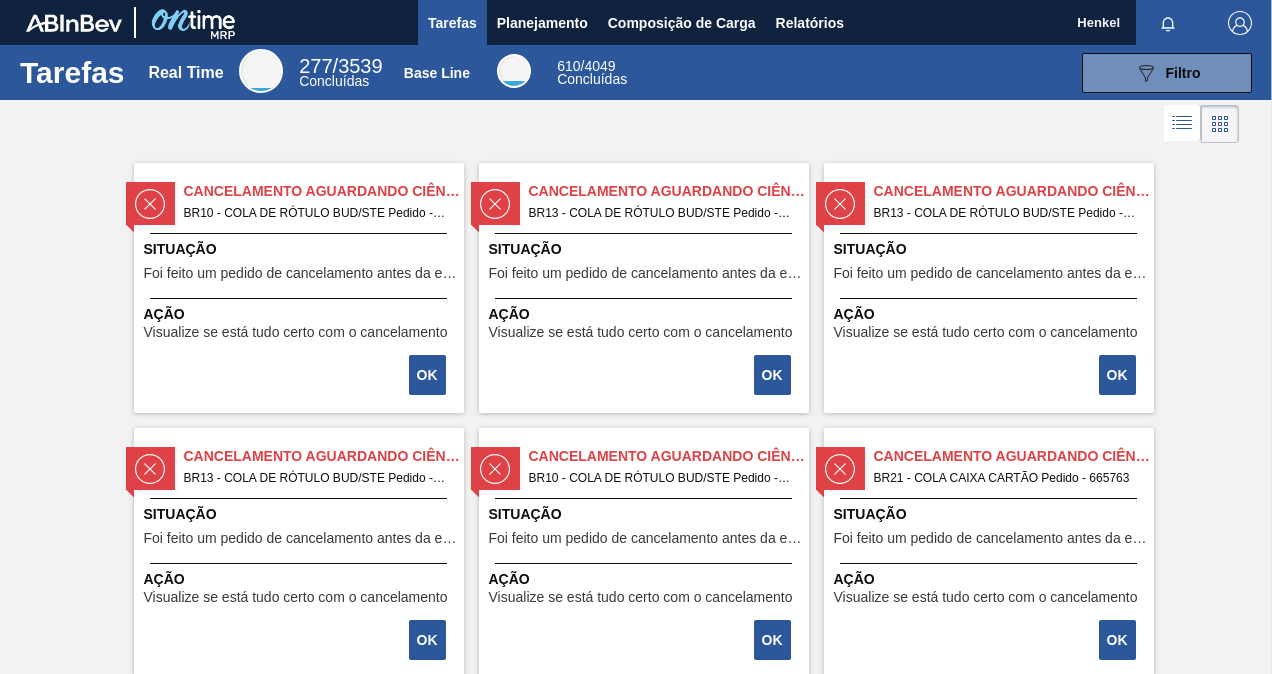 click on "089F7B8B-B2A5-4AFE-B5C0-19BA573D28AC Filtro" at bounding box center (1167, 73) 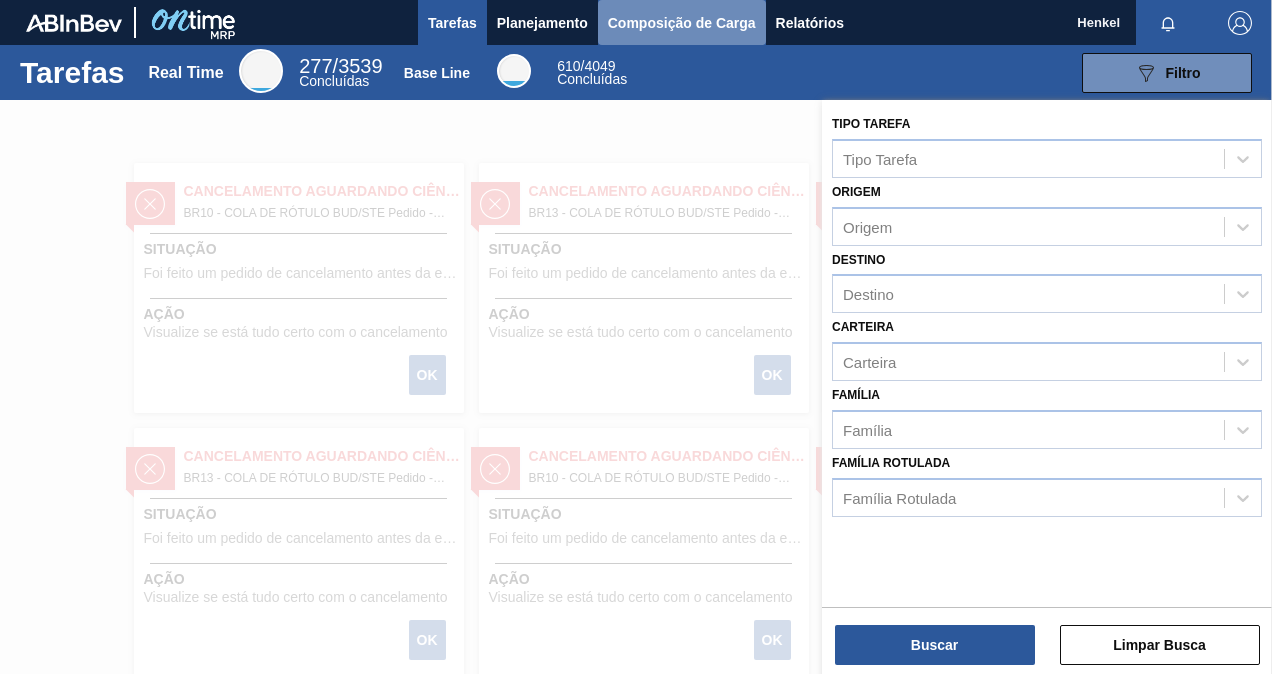 click on "Composição de Carga" at bounding box center [682, 23] 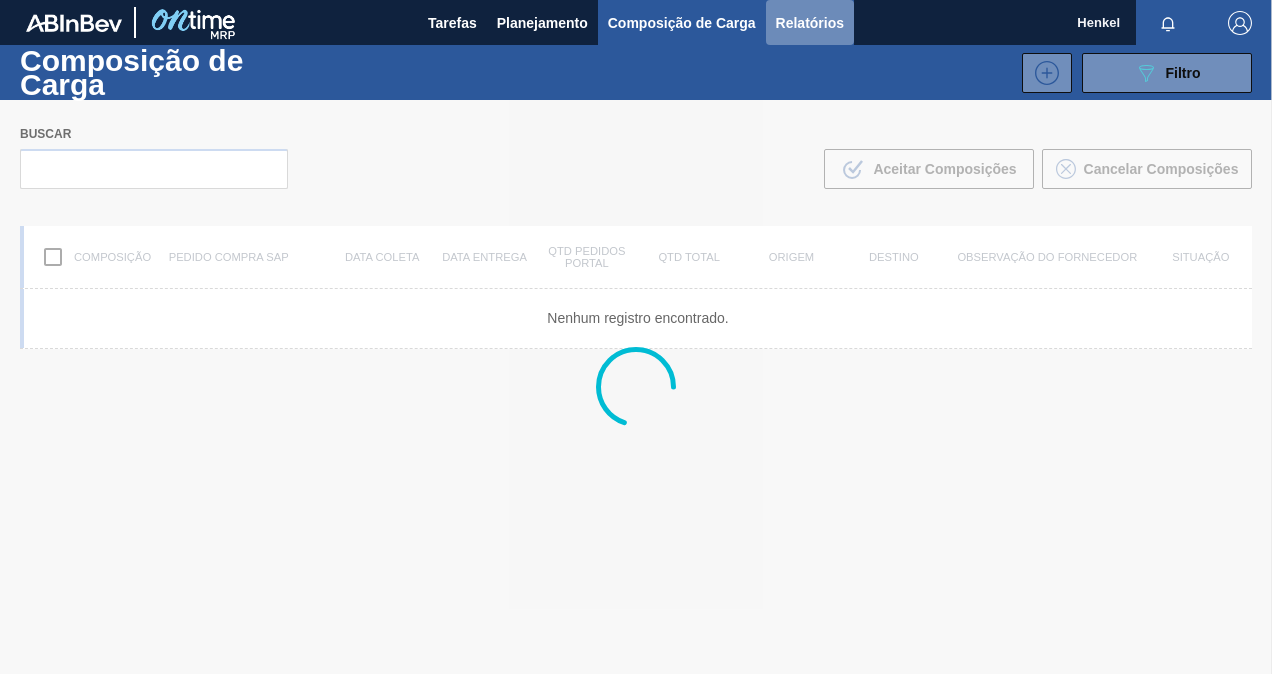 click on "Relatórios" at bounding box center (810, 22) 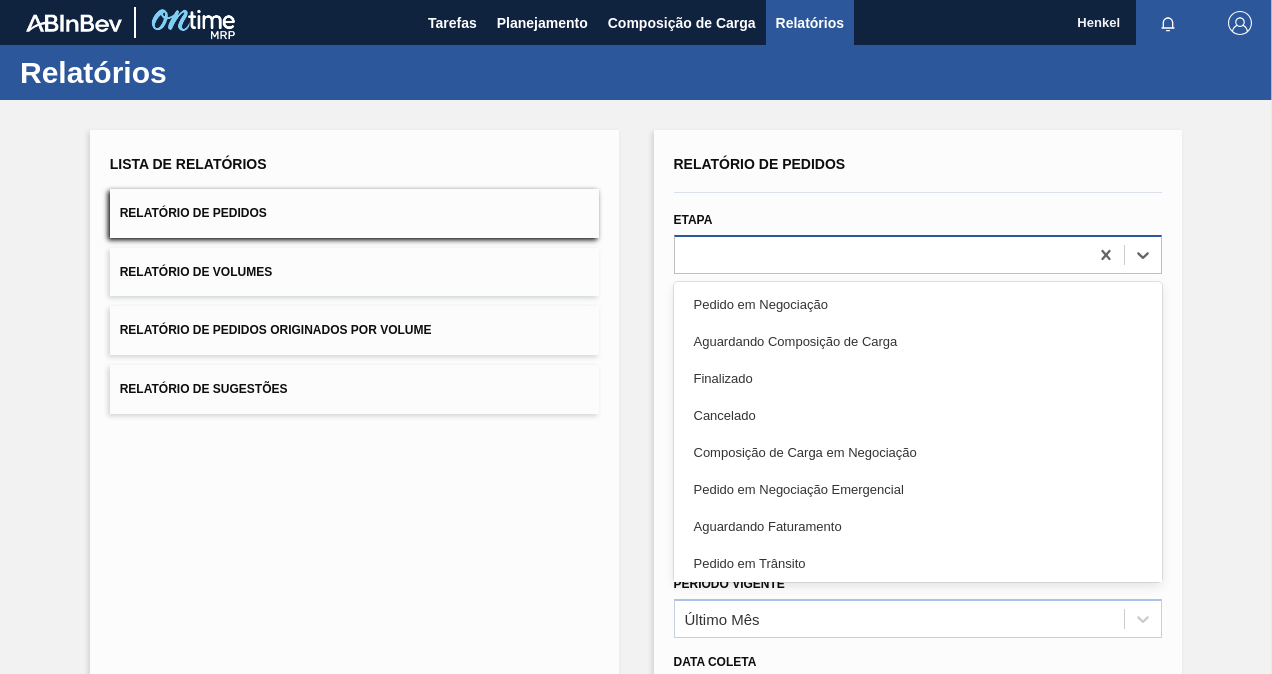 click at bounding box center [882, 254] 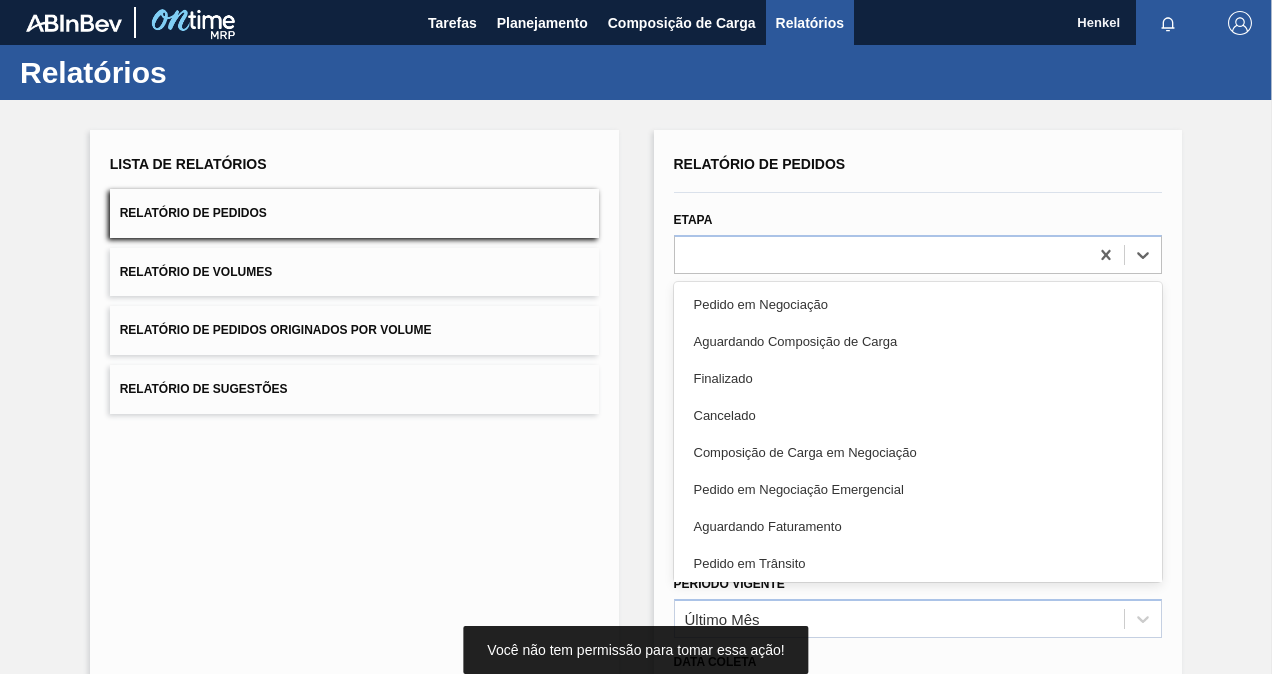 click on "Lista de Relatórios Relatório de Pedidos Relatório de Volumes Relatório de Pedidos Originados por Volume Relatório de Sugestões Relatório de Pedidos Etapa option Pedido em Negociação focused, 1 of 20. 20 results available. Use Up and Down to choose options, press Enter to select the currently focused option, press Escape to exit the menu, press Tab to select the option and exit the menu. Pedido em Negociação Aguardando Composição de Carga Finalizado Cancelado Composição de Carga em Negociação Pedido em Negociação Emergencial Aguardando Faturamento Pedido em Trânsito Aguardando Descarga Aguardando Entrada da Fatura Aguardando Pagamento Aguardando Confirmação de Pagamento Aguardando PC SAP Aguardando Fornecimento Aguardando Aprovação do Gestor Aguardando Ciência Em renegociação Em Cancelamento Nota rejeitada Aguardando Reotimização País País Fornecedor Selecione o fornecedor Cervejaria Selecione a cervejaria Carteira Selecione suas carteiras Período Vigente Último Mês Até Até" at bounding box center [636, 513] 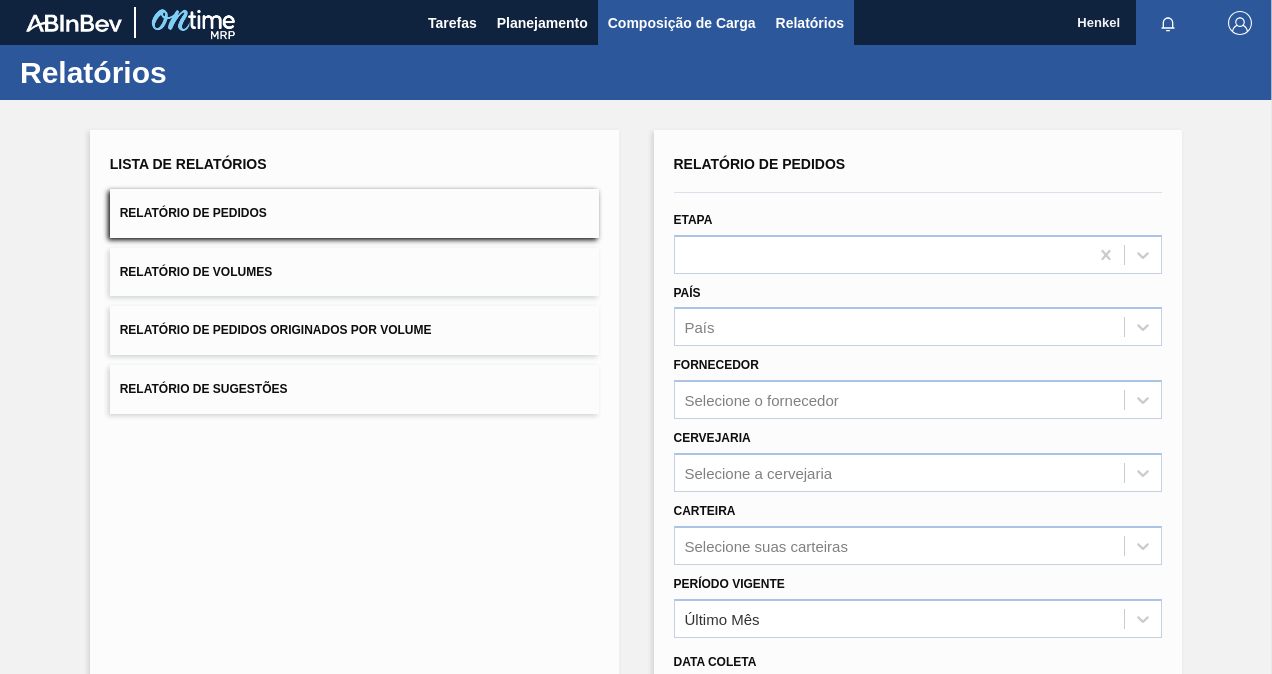 click on "Composição de Carga" at bounding box center (682, 23) 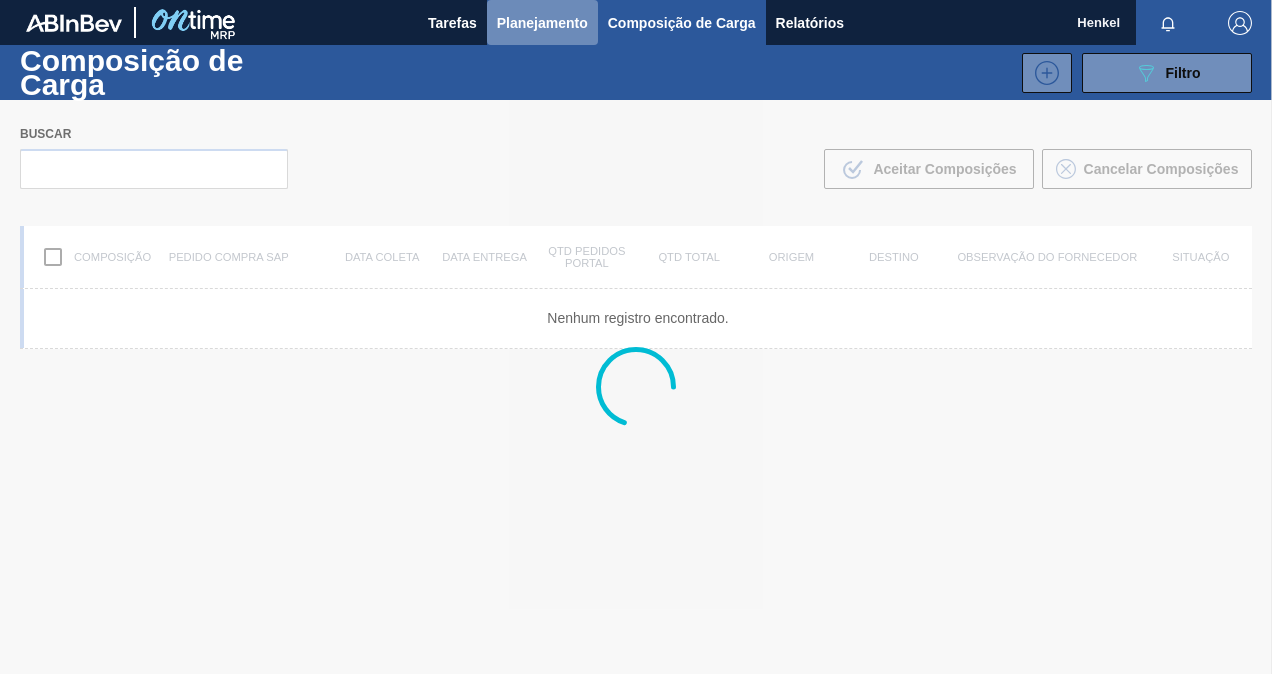 click on "Planejamento" at bounding box center (542, 23) 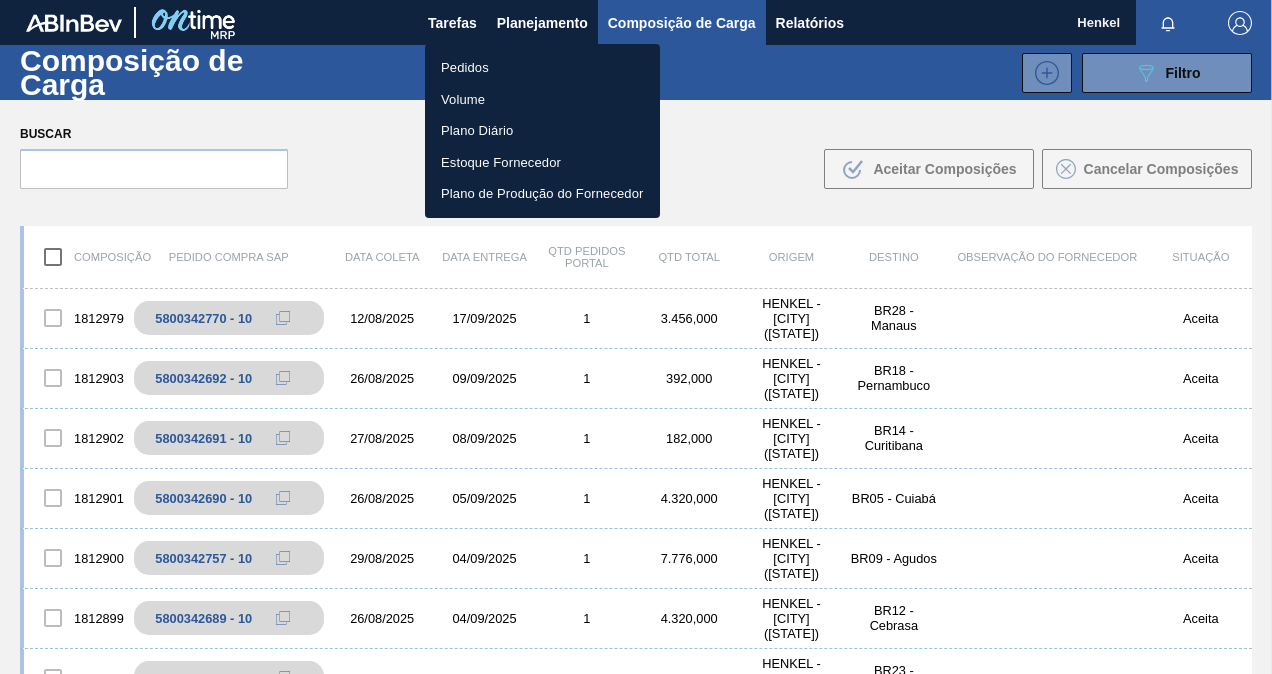 click on "Pedidos" at bounding box center (542, 68) 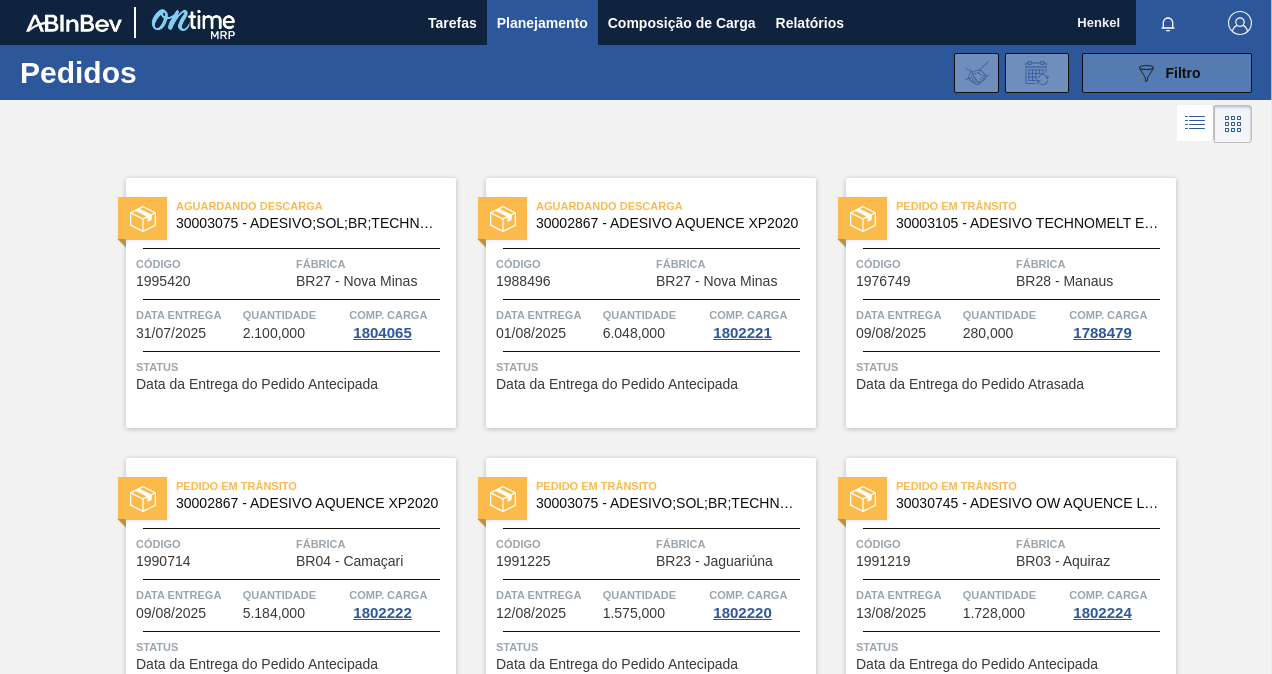 drag, startPoint x: 1213, startPoint y: 46, endPoint x: 1200, endPoint y: 75, distance: 31.780497 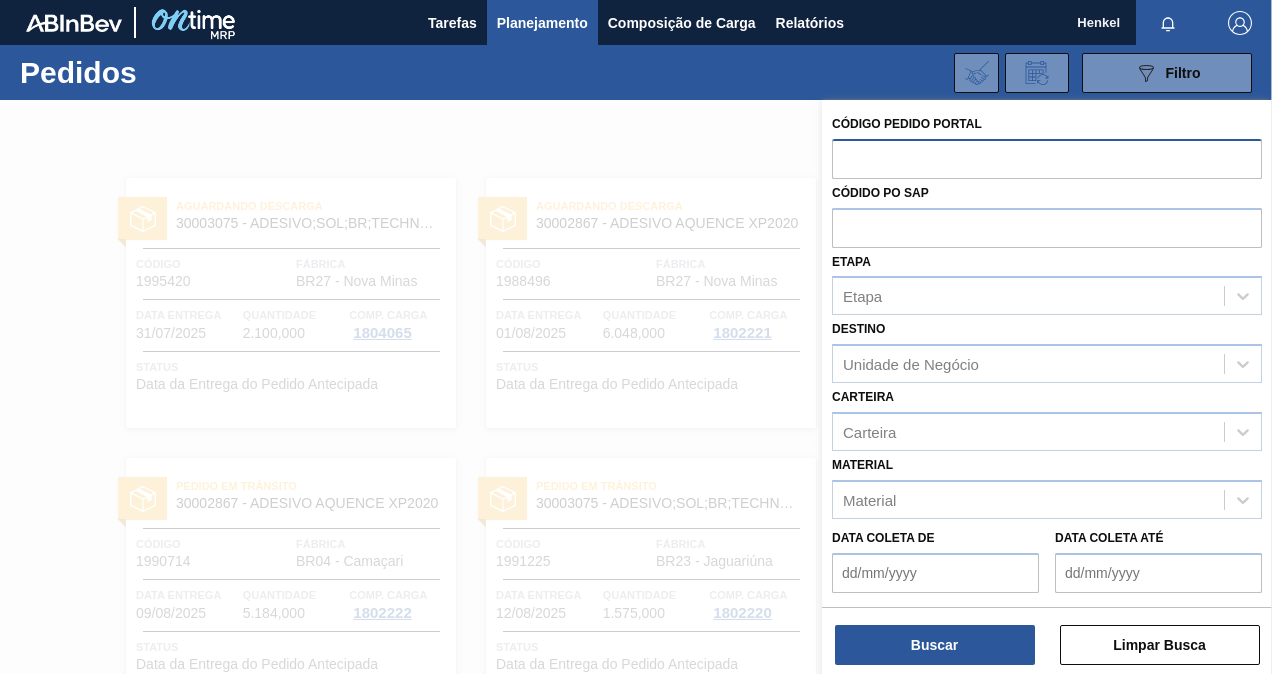 click at bounding box center [1047, 158] 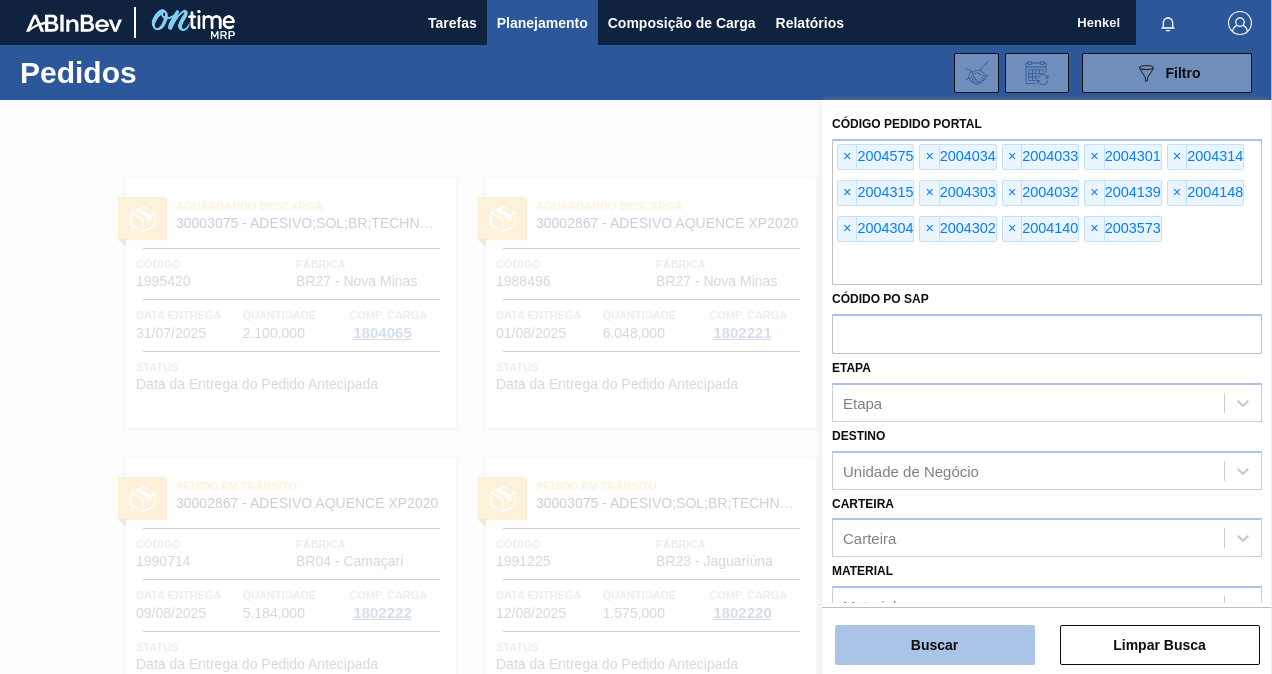 click on "Buscar" at bounding box center [935, 645] 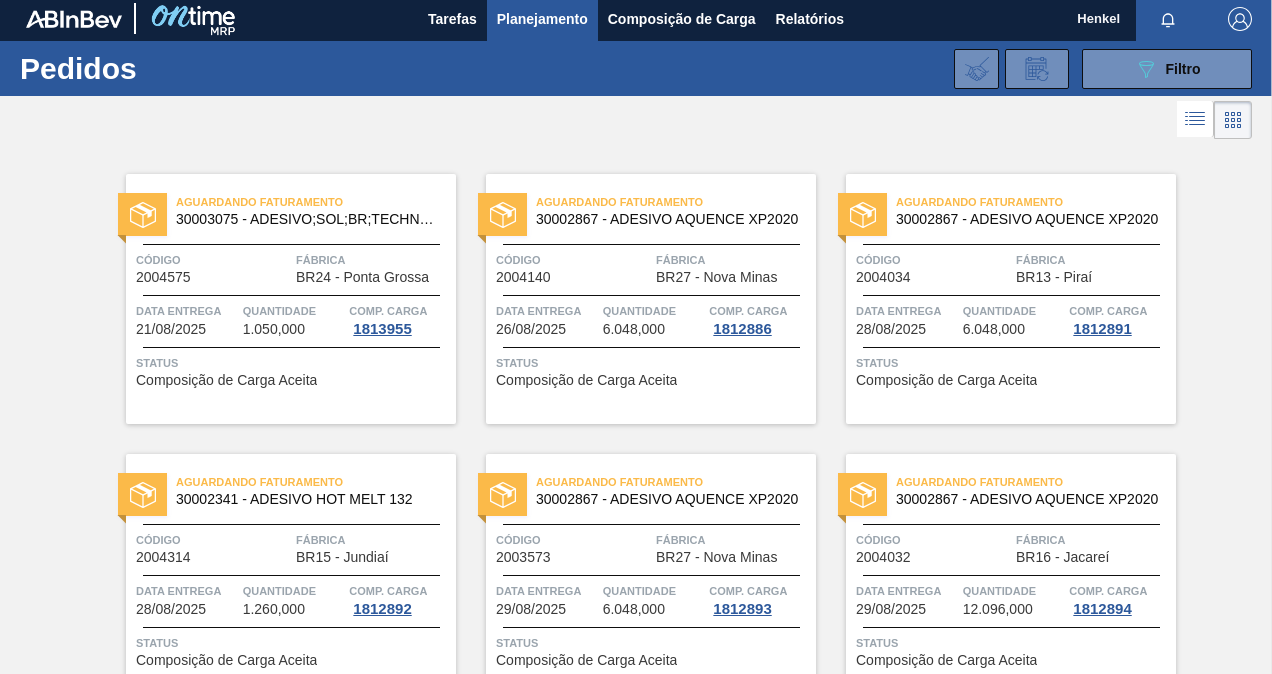 scroll, scrollTop: 0, scrollLeft: 0, axis: both 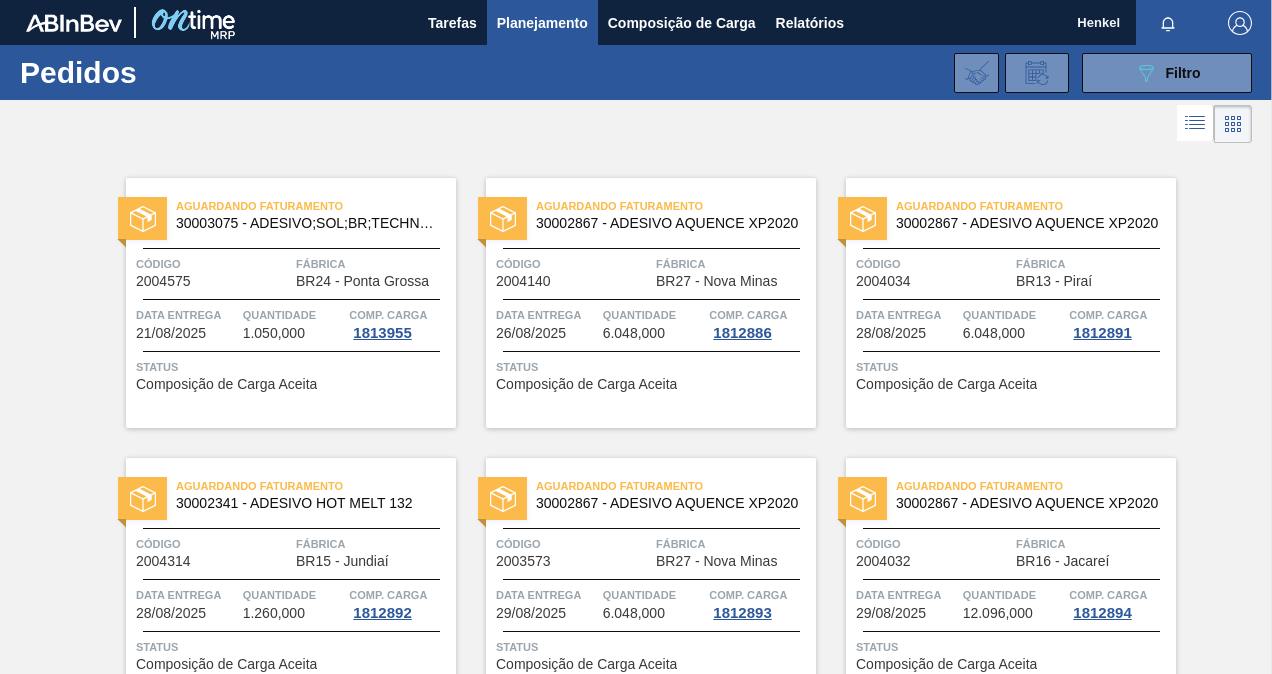 click on "BR24 - Ponta Grossa" at bounding box center (362, 281) 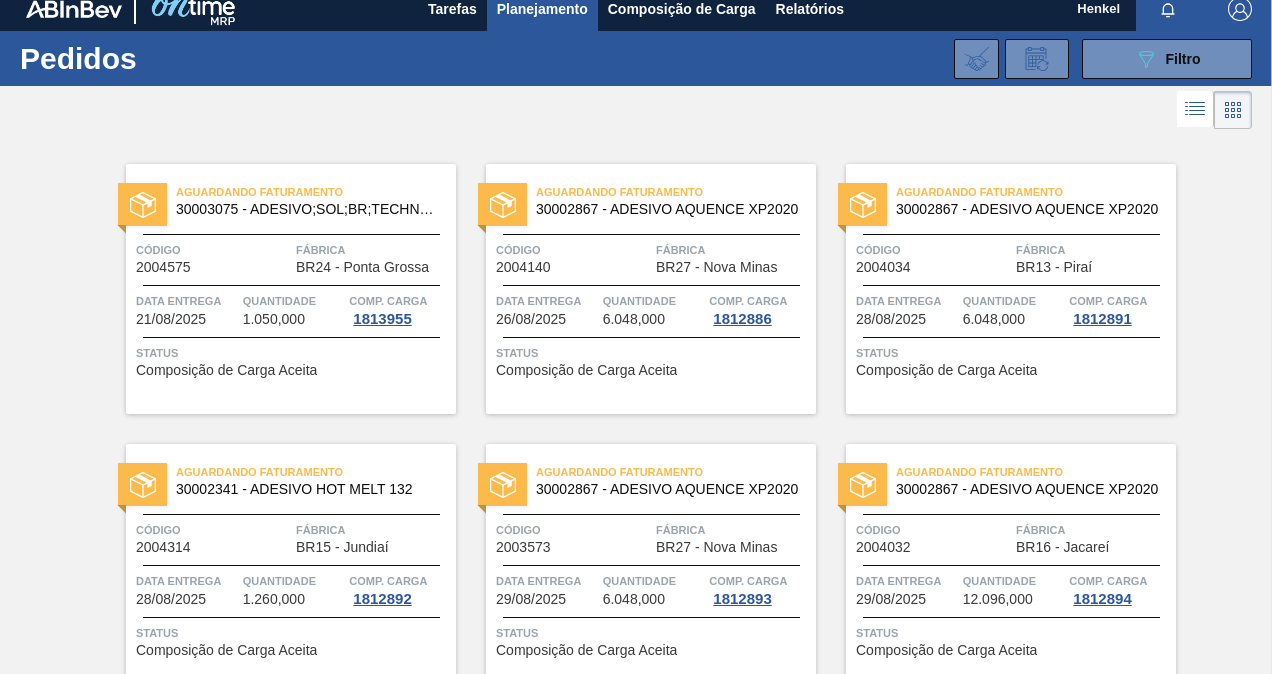 scroll, scrollTop: 0, scrollLeft: 0, axis: both 